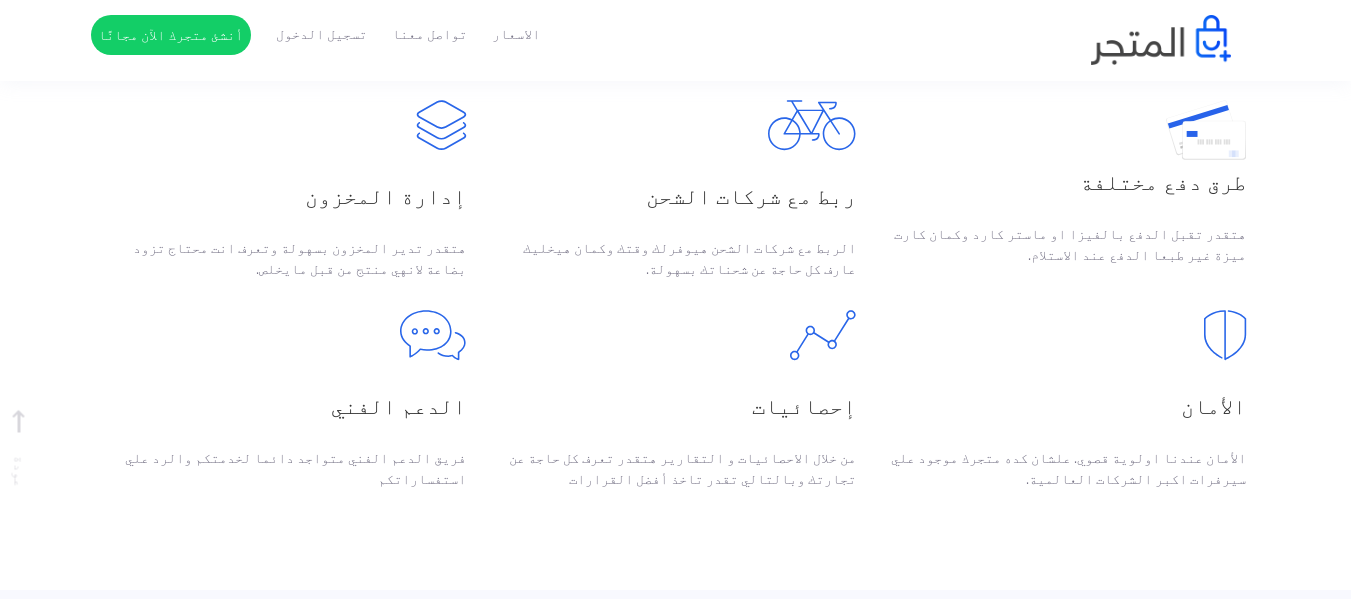 scroll, scrollTop: 823, scrollLeft: 0, axis: vertical 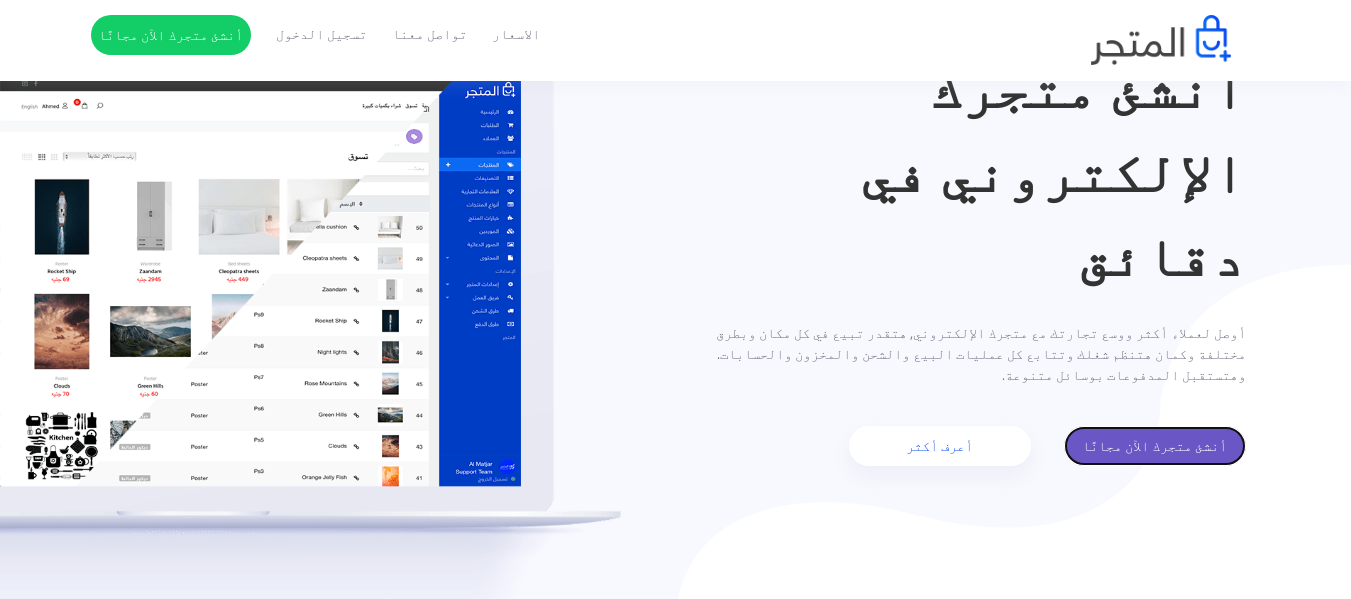 click on "أنشئ متجرك الآن مجانًا" at bounding box center [1155, 446] 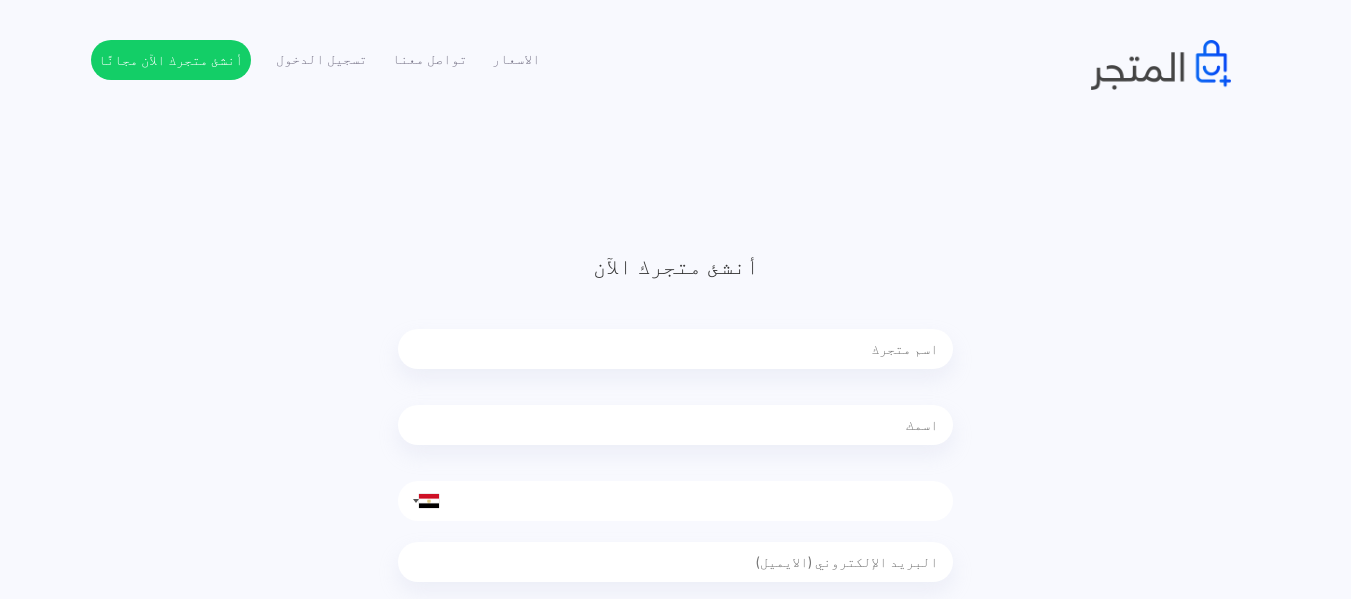 scroll, scrollTop: 0, scrollLeft: 0, axis: both 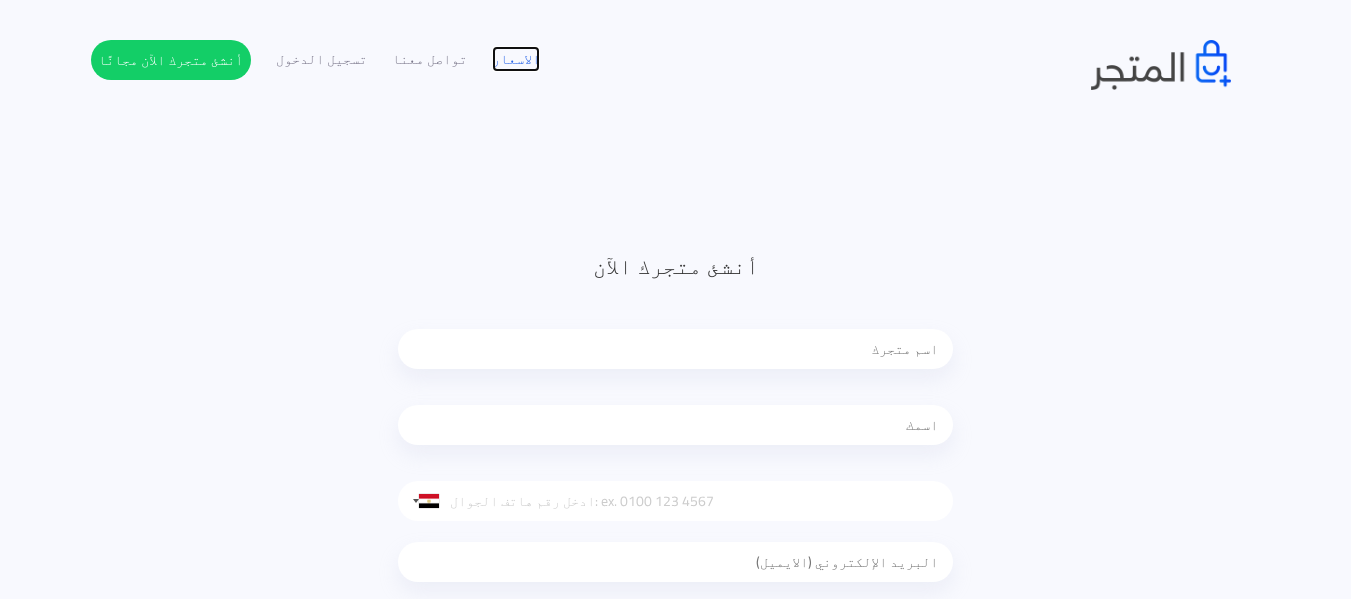click on "الاسعار" at bounding box center (516, 59) 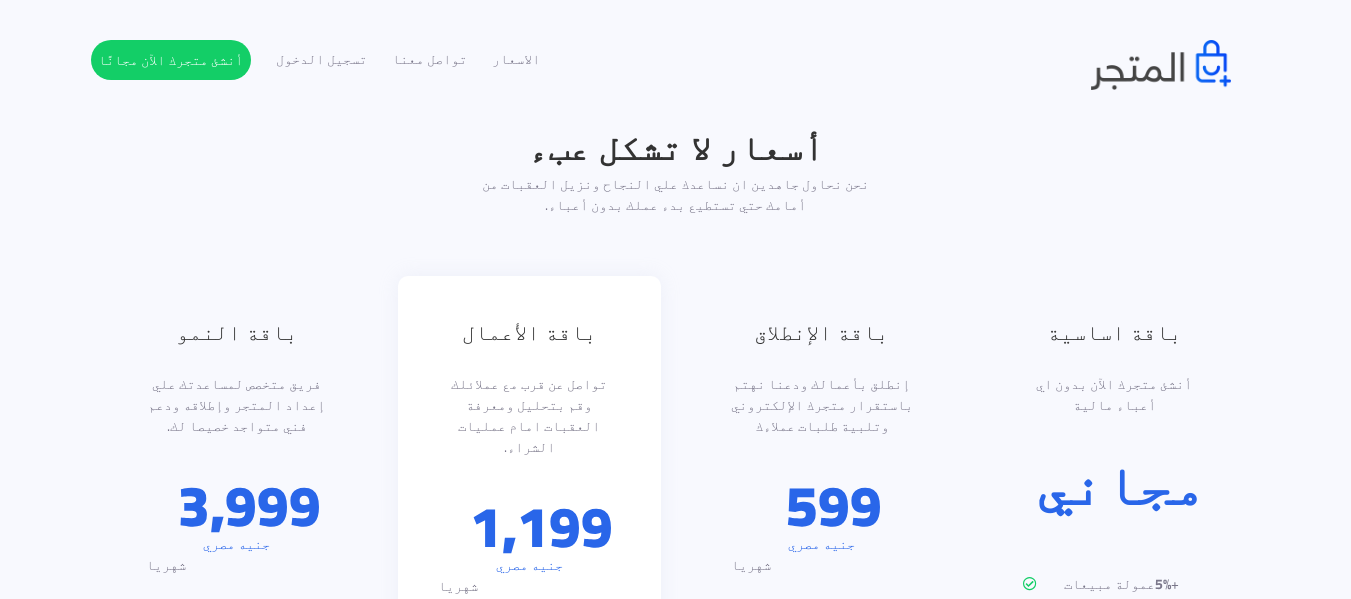 scroll, scrollTop: 2067, scrollLeft: 0, axis: vertical 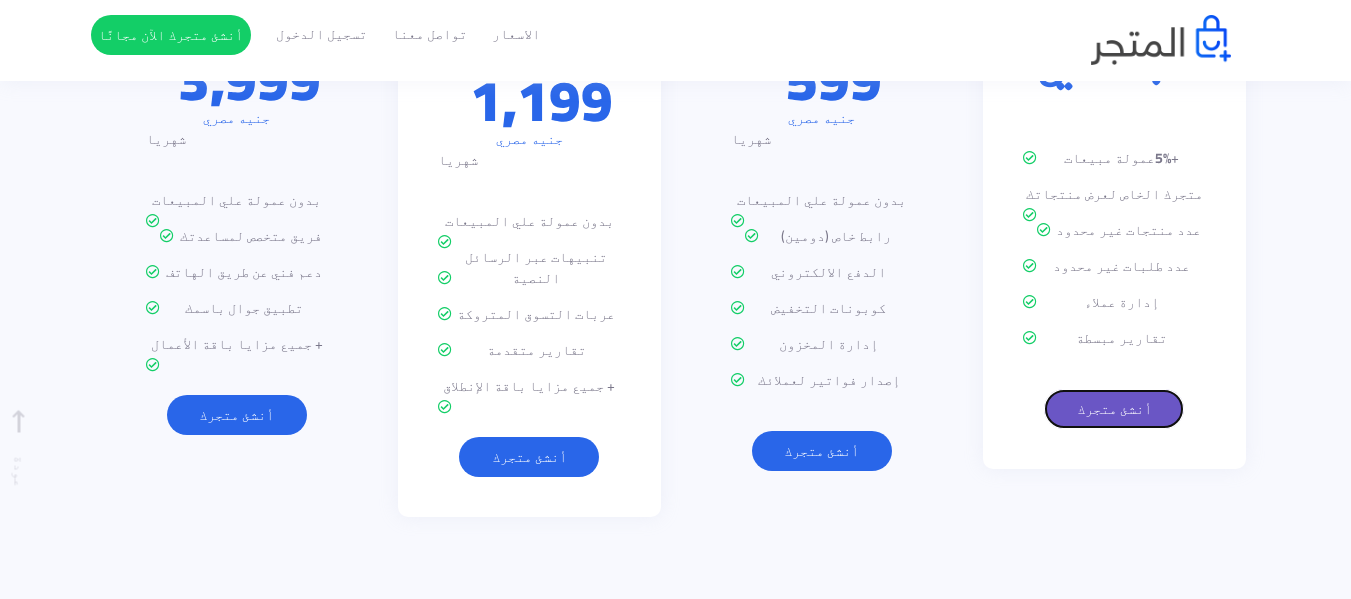 click on "أنشئ متجرك" at bounding box center [1114, 409] 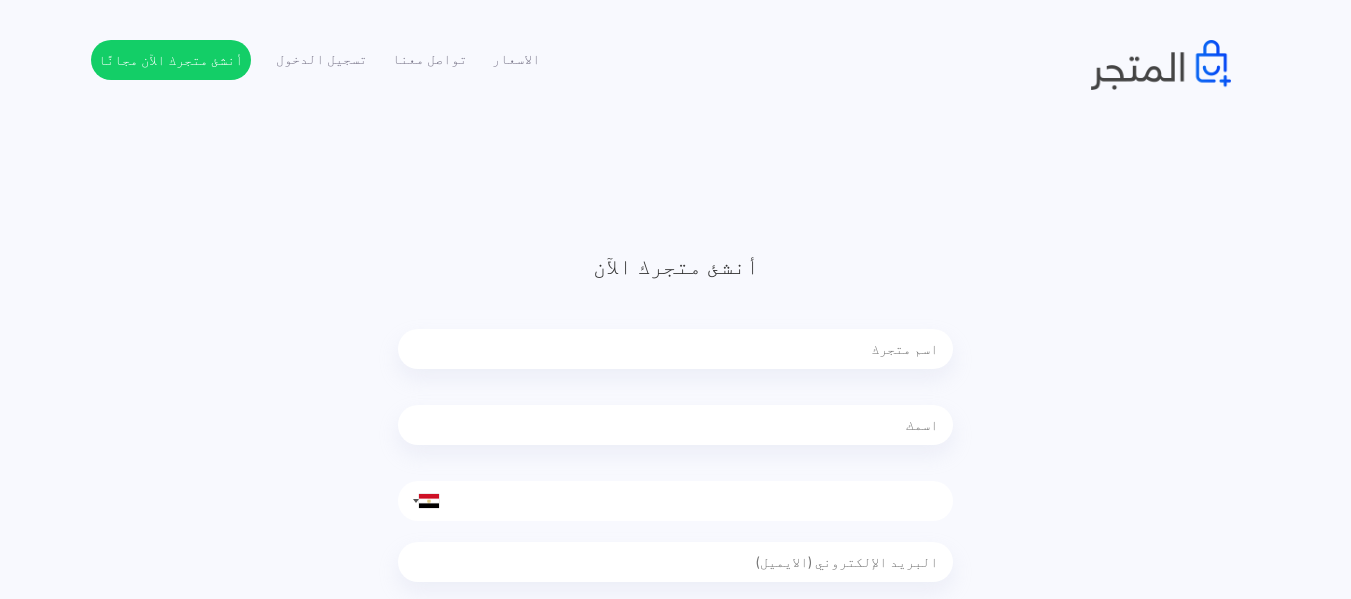 scroll, scrollTop: 0, scrollLeft: 0, axis: both 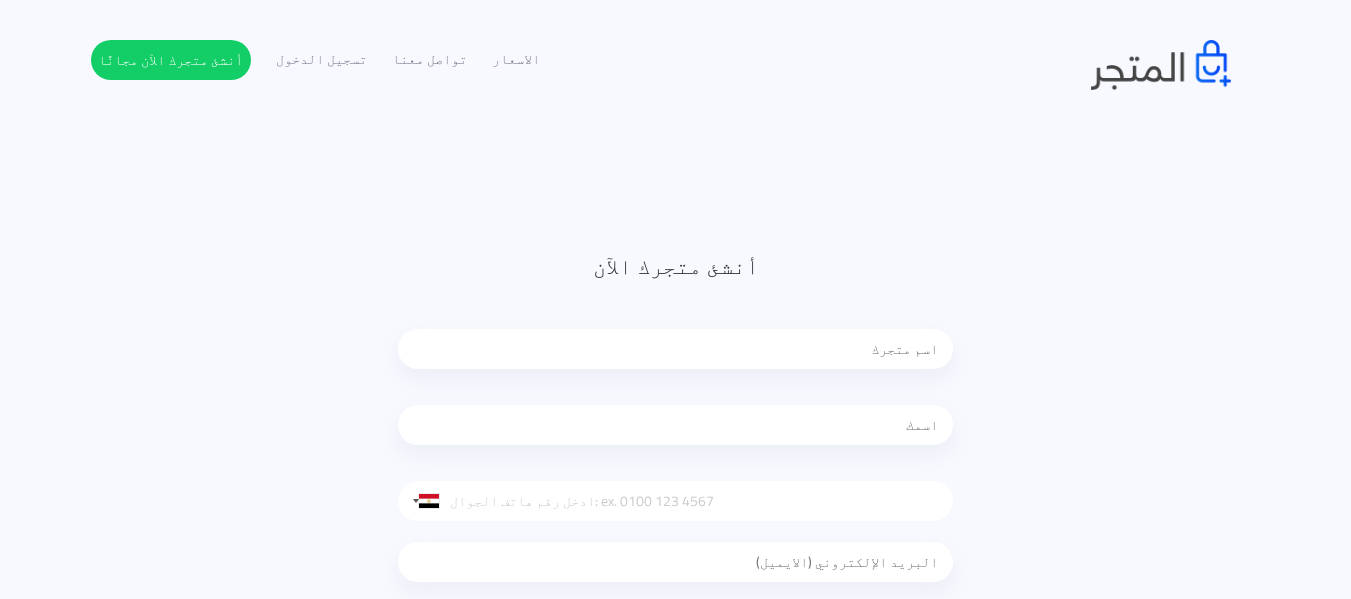 click at bounding box center [675, 349] 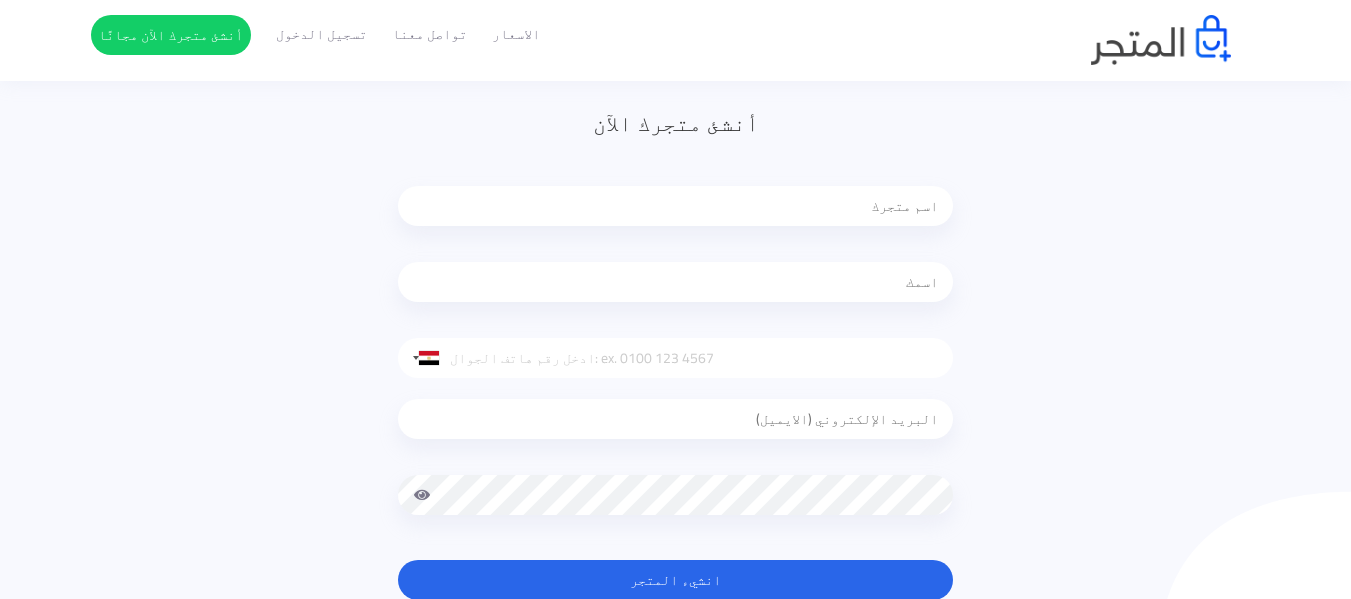 scroll, scrollTop: 139, scrollLeft: 0, axis: vertical 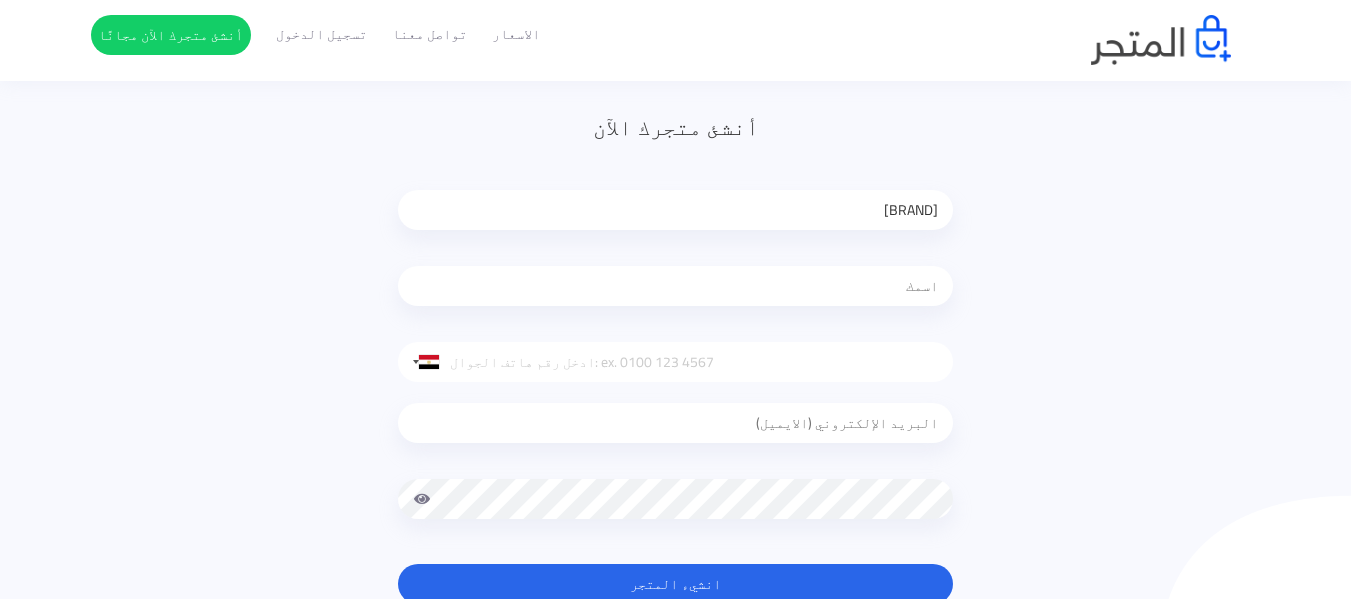 type on "BiBi Store" 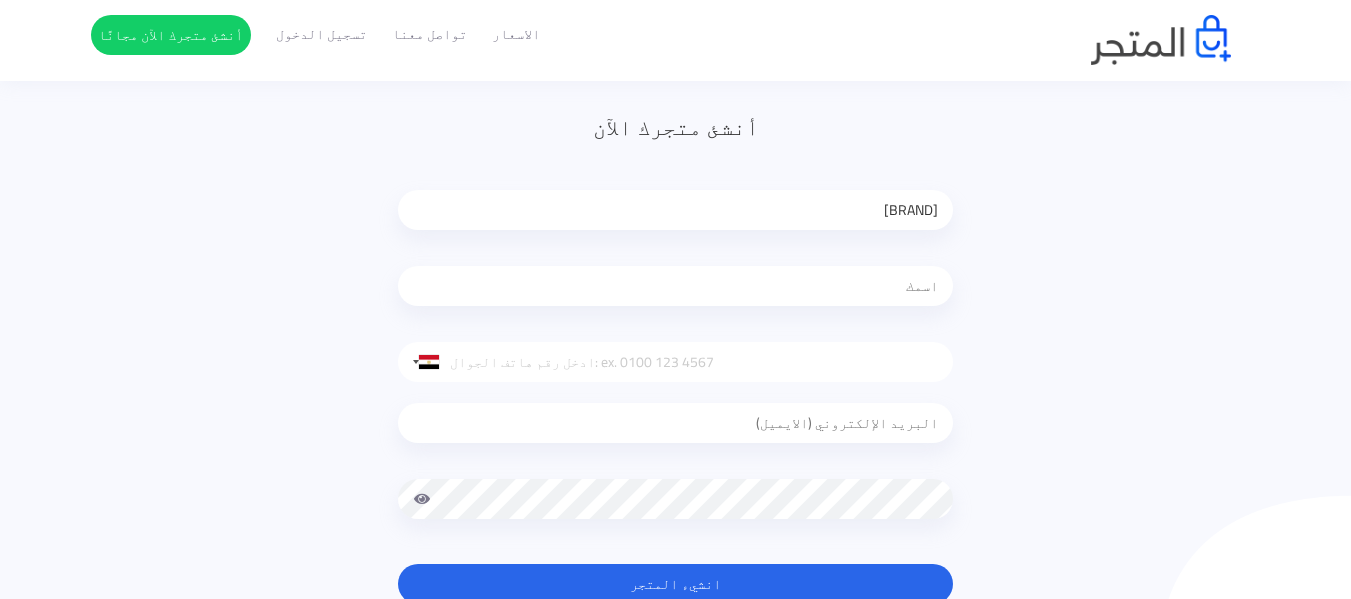 type on "[FIRST] [LAST]" 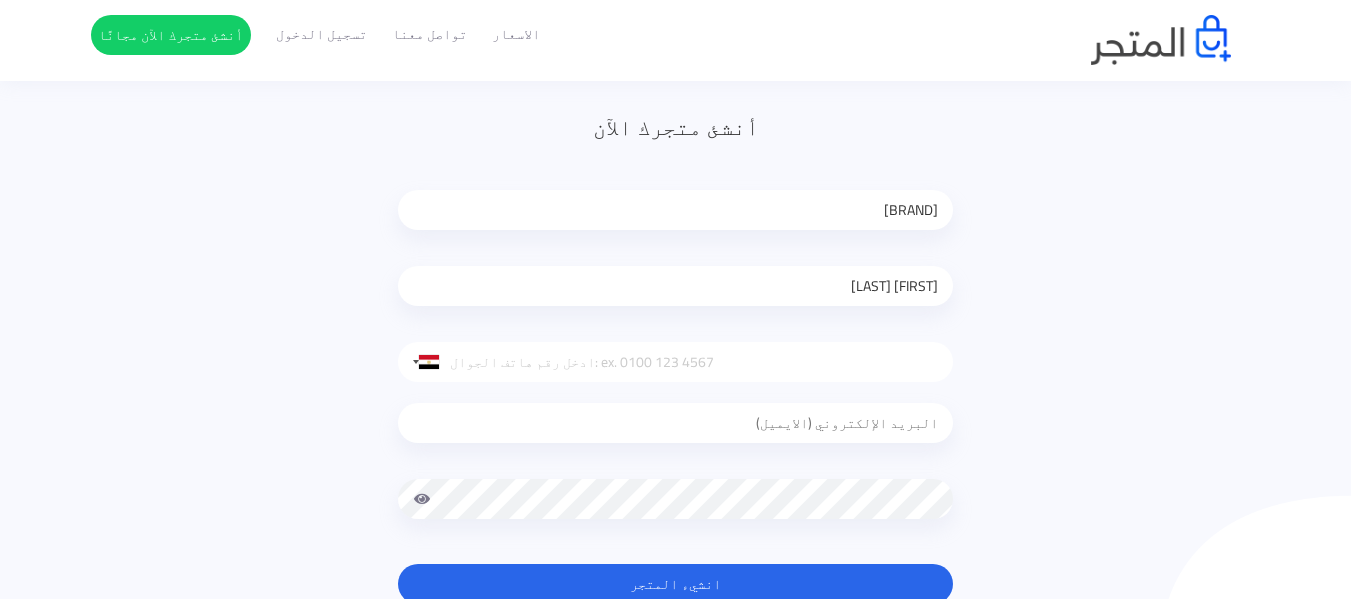 type on "ihgirgis@gmail.com" 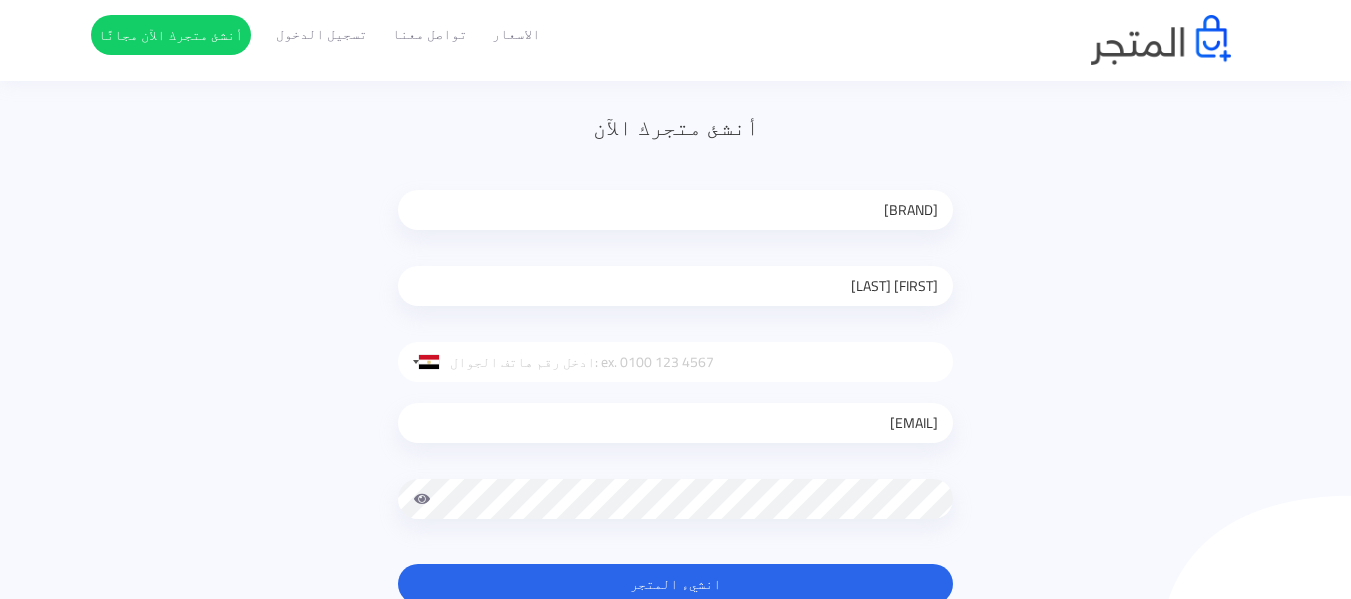 click at bounding box center (675, 362) 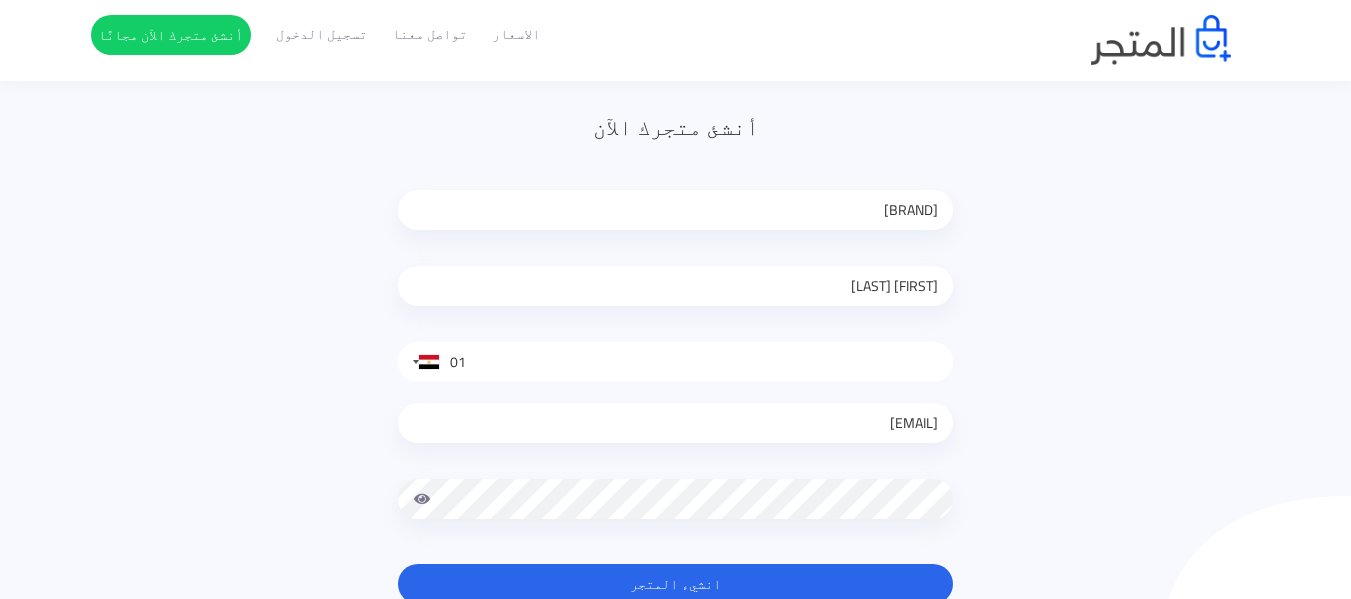 type on "0" 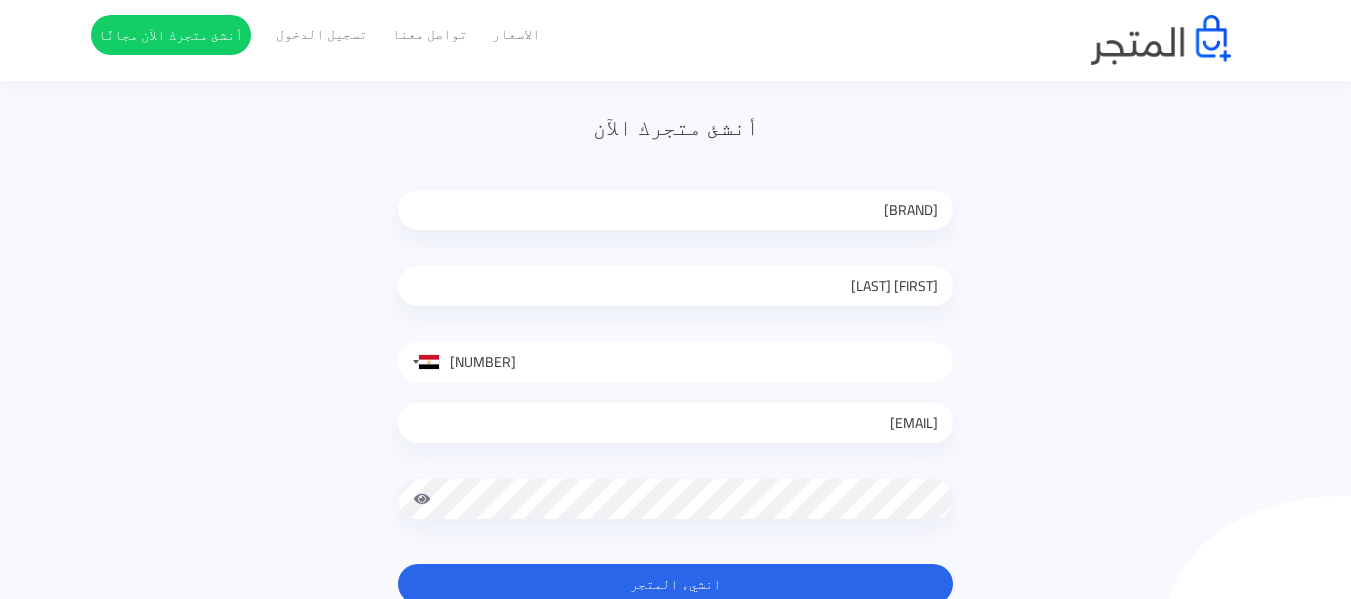 type on "1001102002" 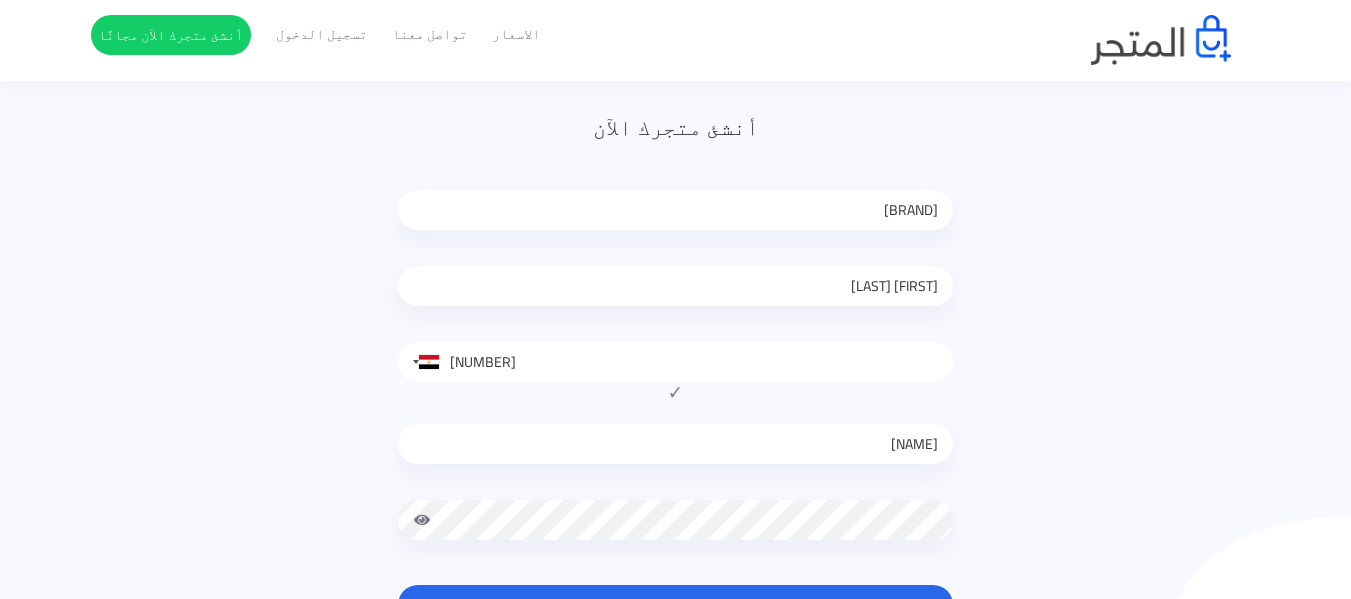 type on "ihab_girgis@hotmail.com" 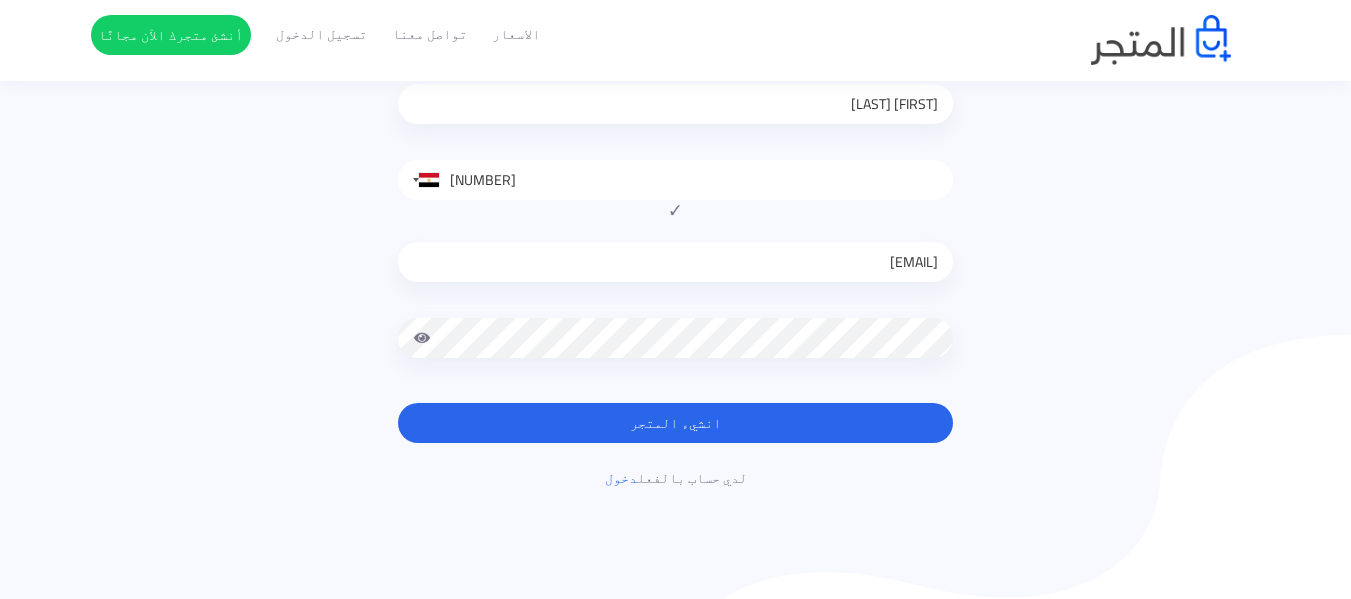 scroll, scrollTop: 363, scrollLeft: 0, axis: vertical 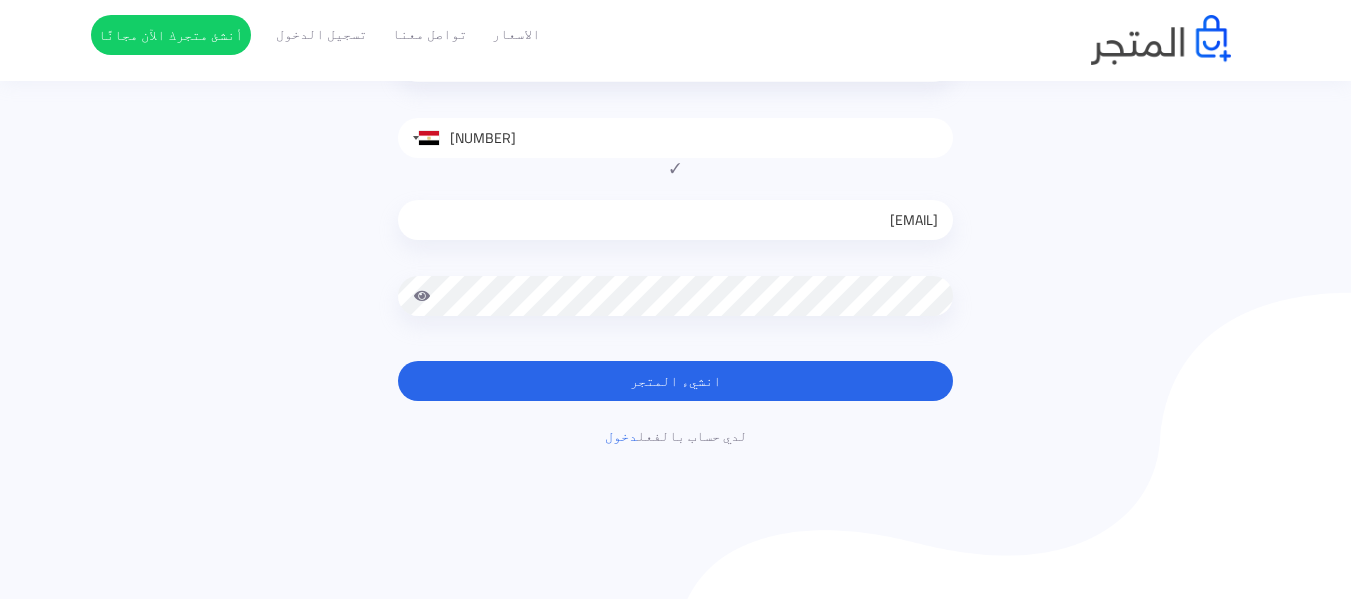 click on "انشيء المتجر" at bounding box center (675, 381) 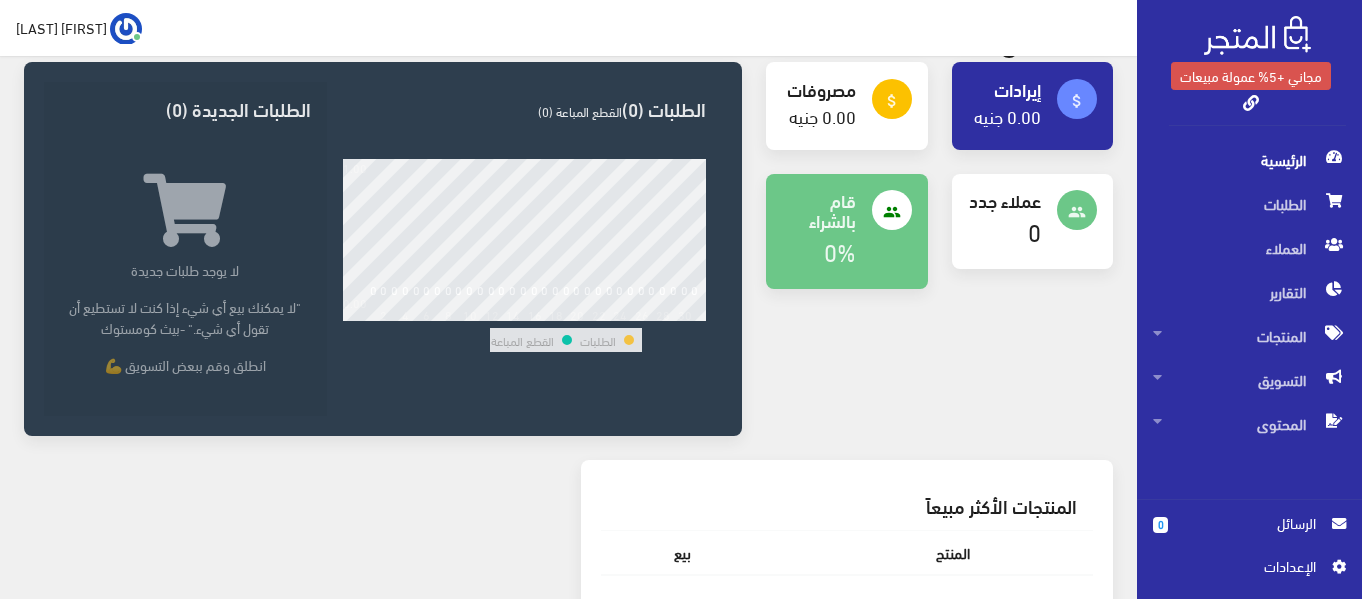 scroll, scrollTop: 520, scrollLeft: 0, axis: vertical 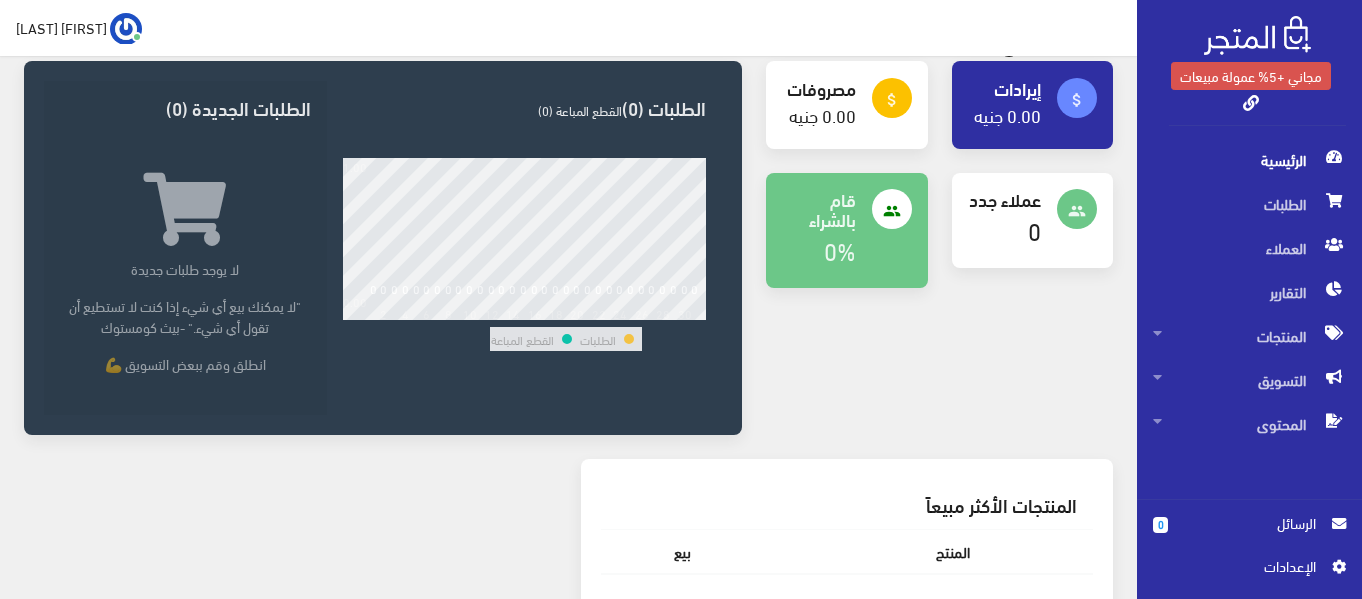 click at bounding box center (1339, 567) 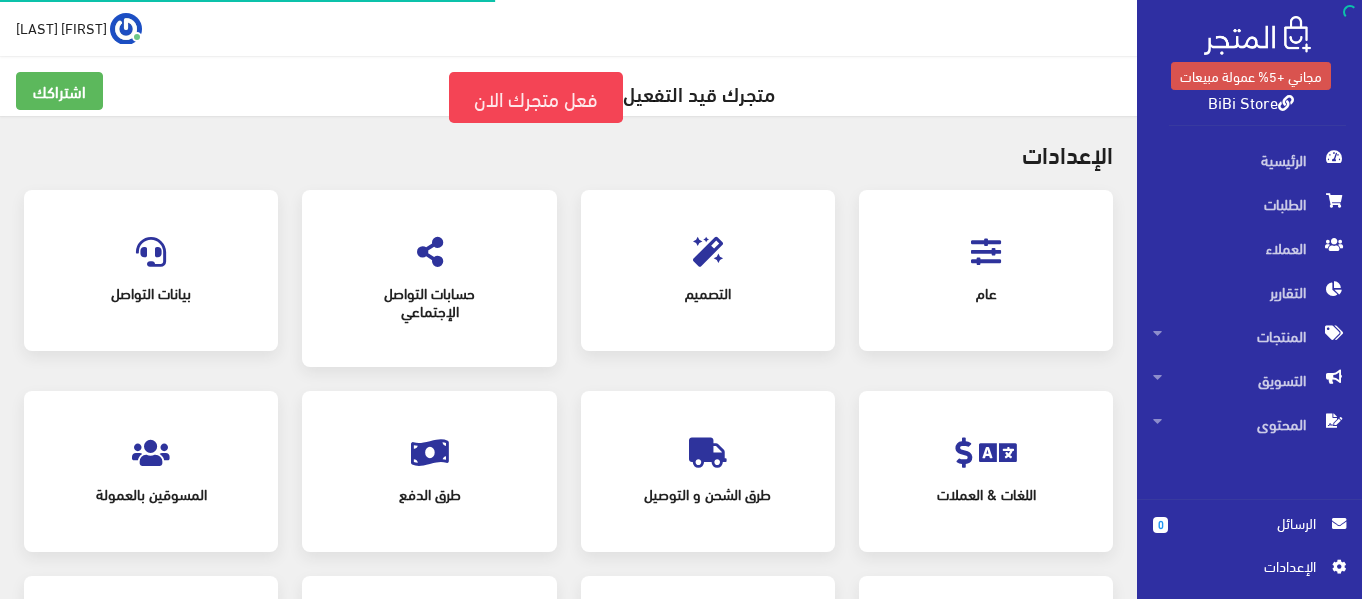 scroll, scrollTop: 0, scrollLeft: 0, axis: both 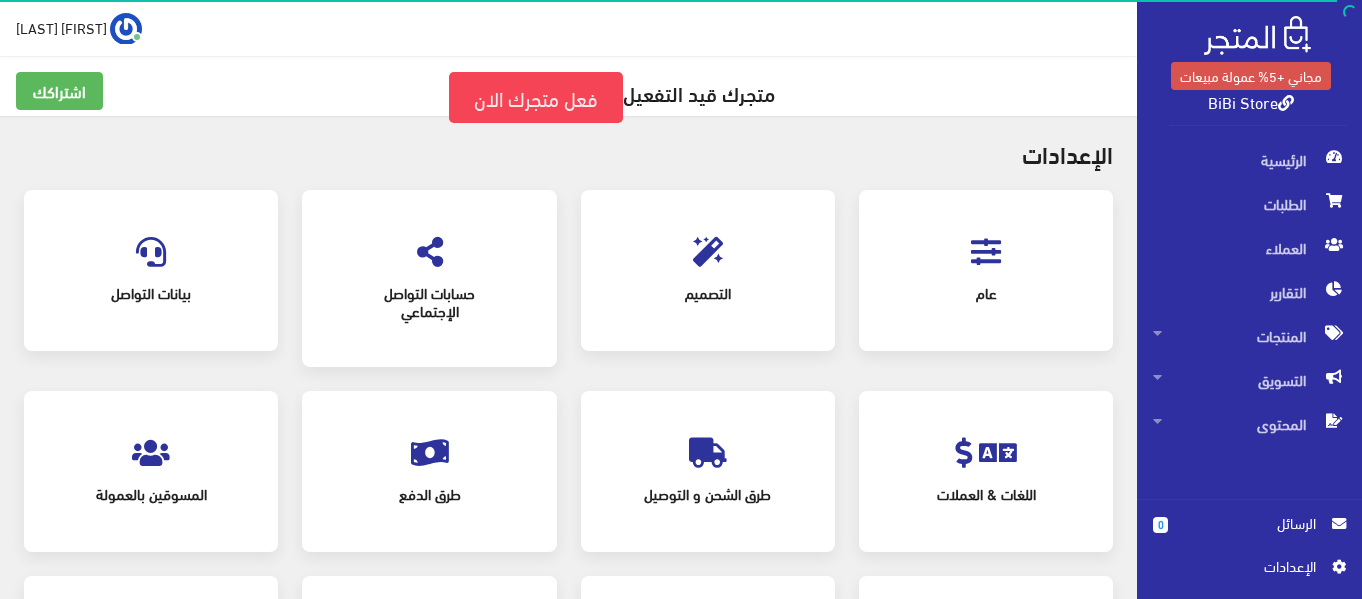 click on "اﻹعدادات
عام" at bounding box center (568, 450) 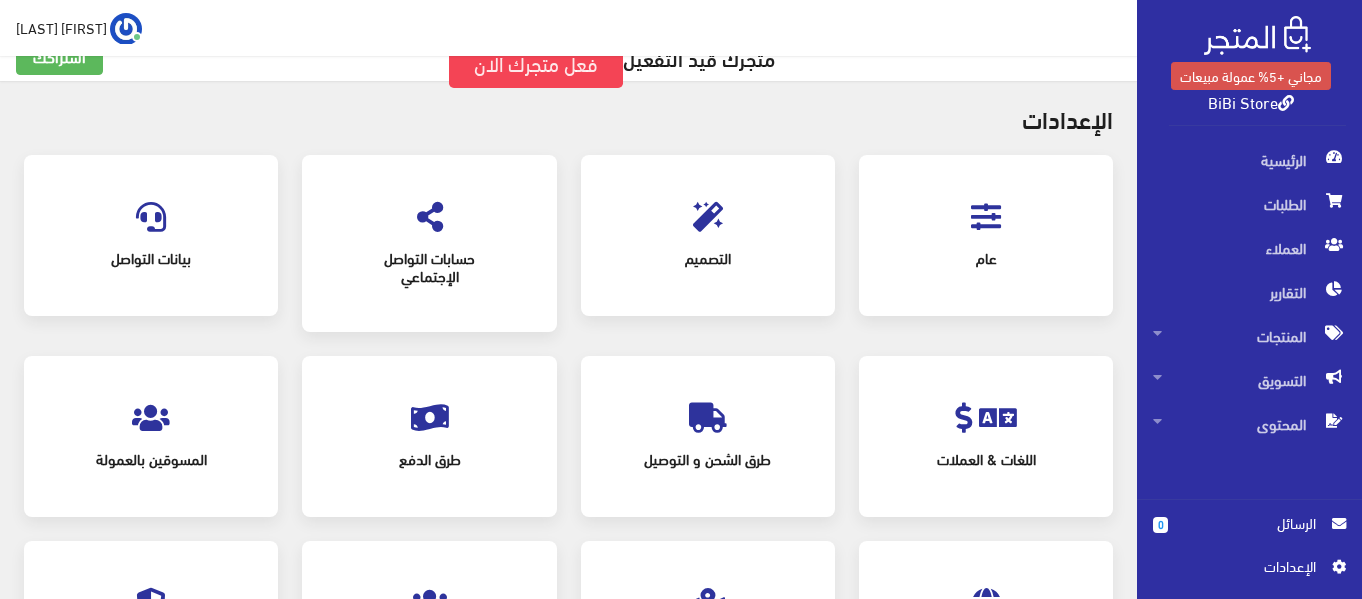 scroll, scrollTop: 0, scrollLeft: 0, axis: both 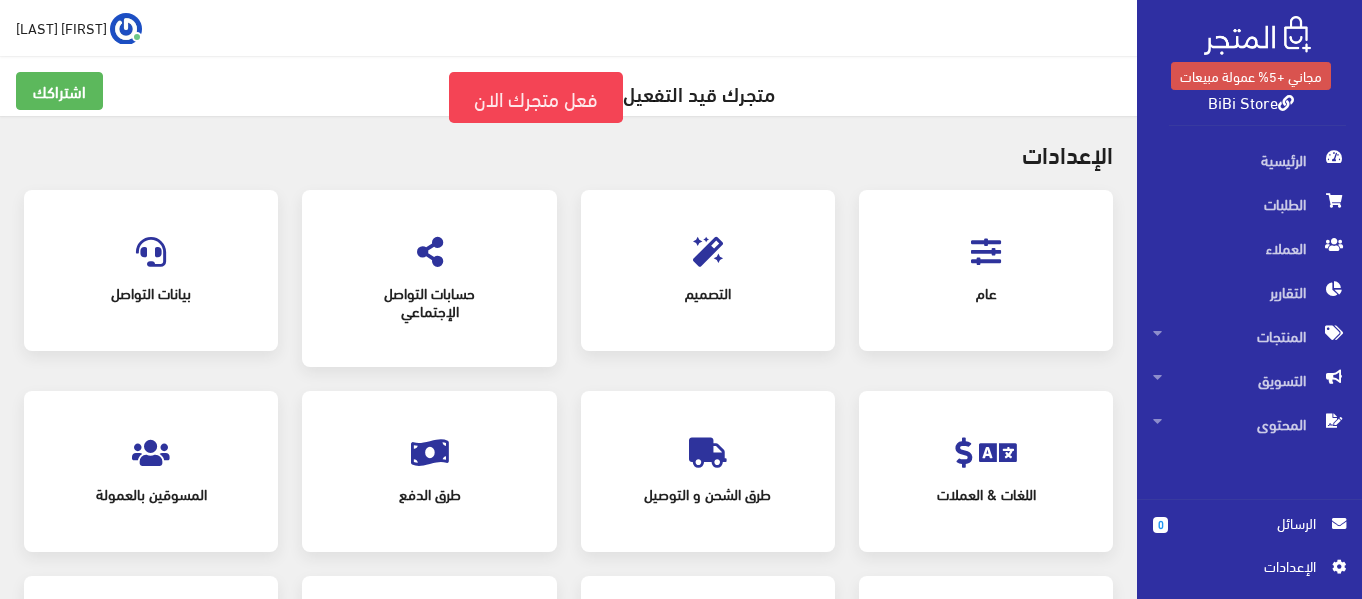click on "عام" at bounding box center [986, 293] 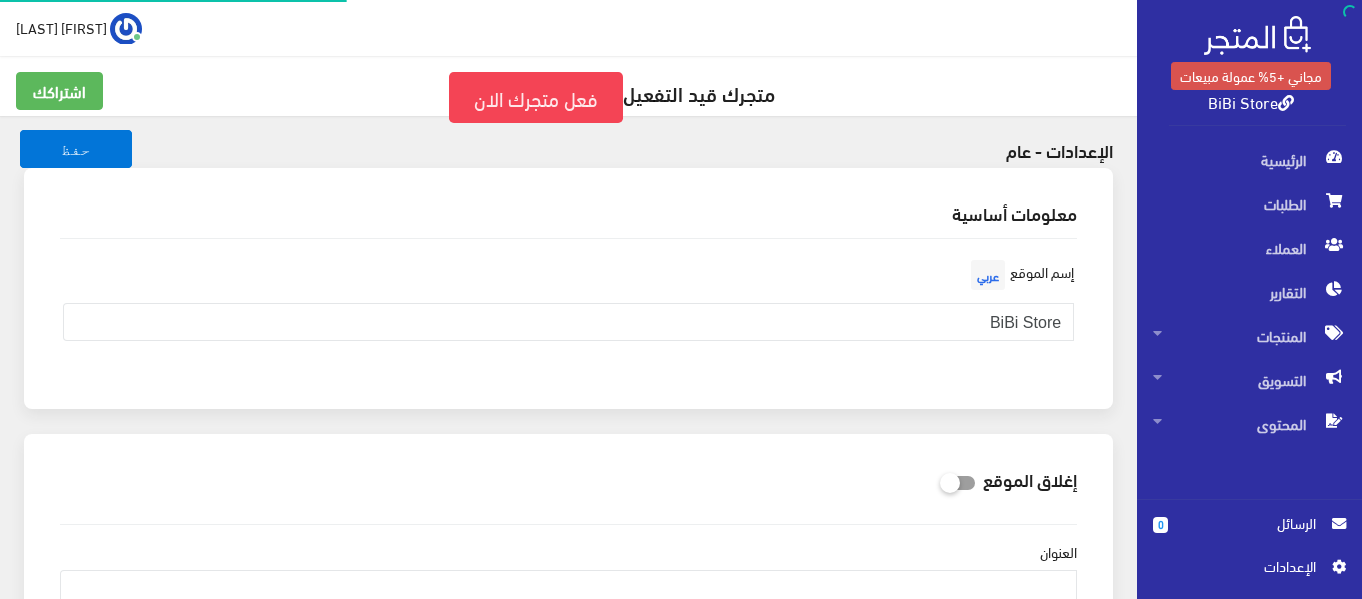scroll, scrollTop: 0, scrollLeft: 0, axis: both 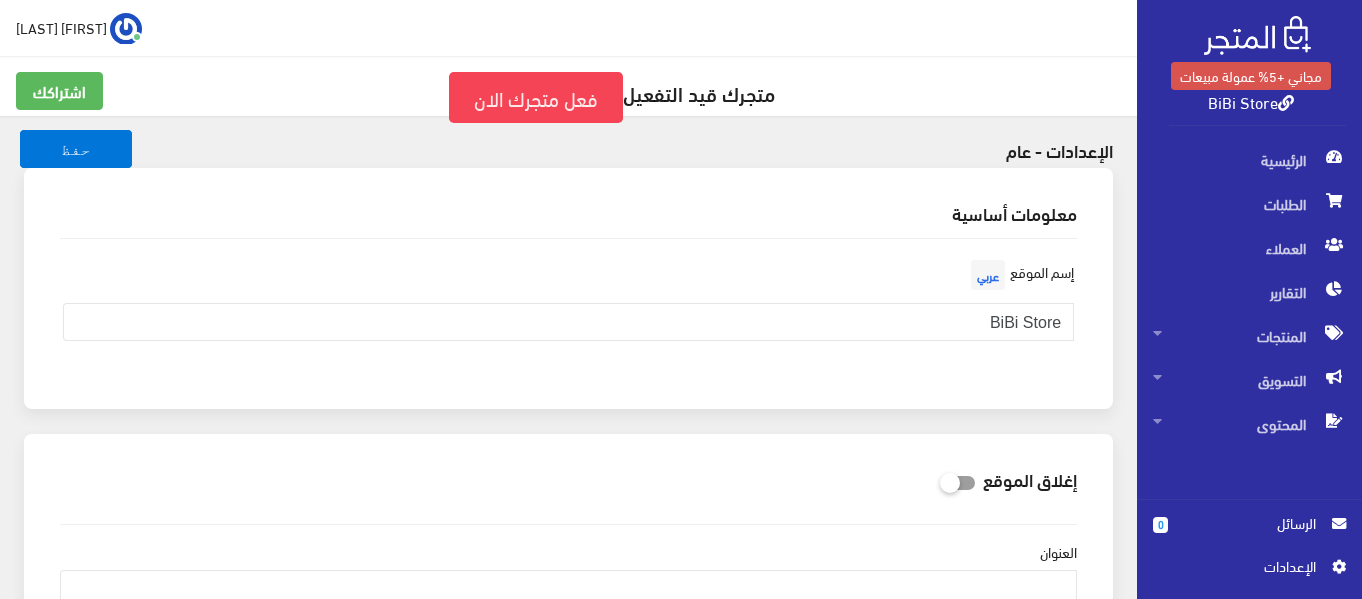 click on "عربي" at bounding box center (988, 275) 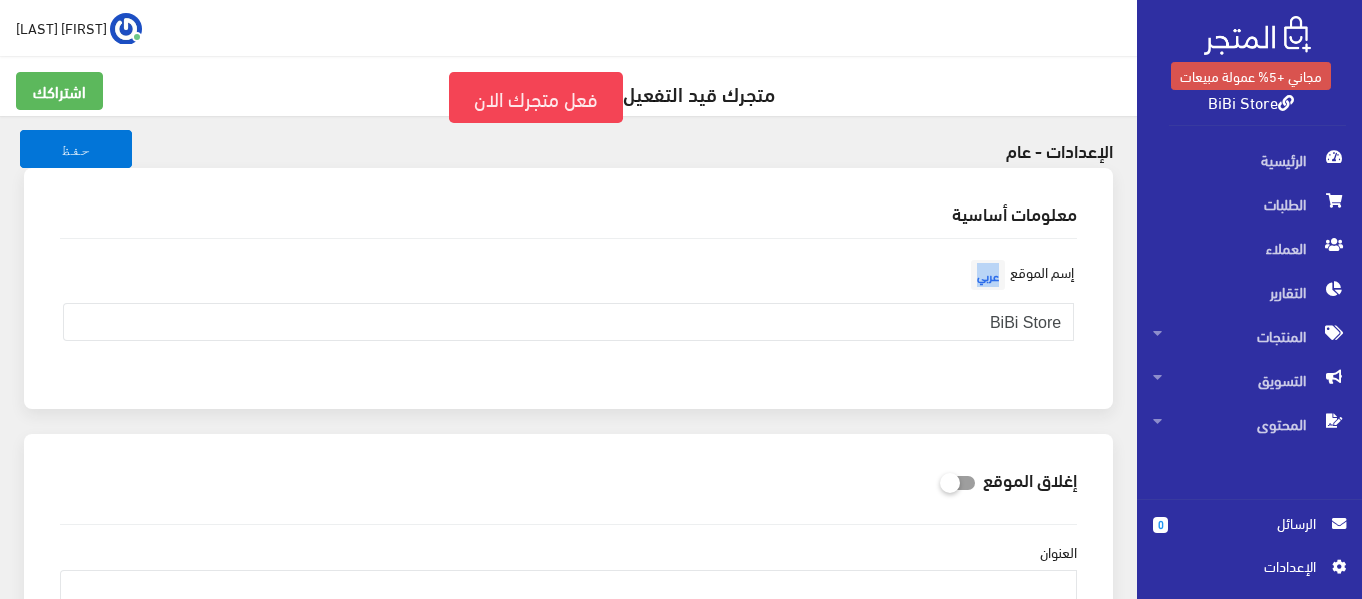 click on "عربي" at bounding box center (988, 275) 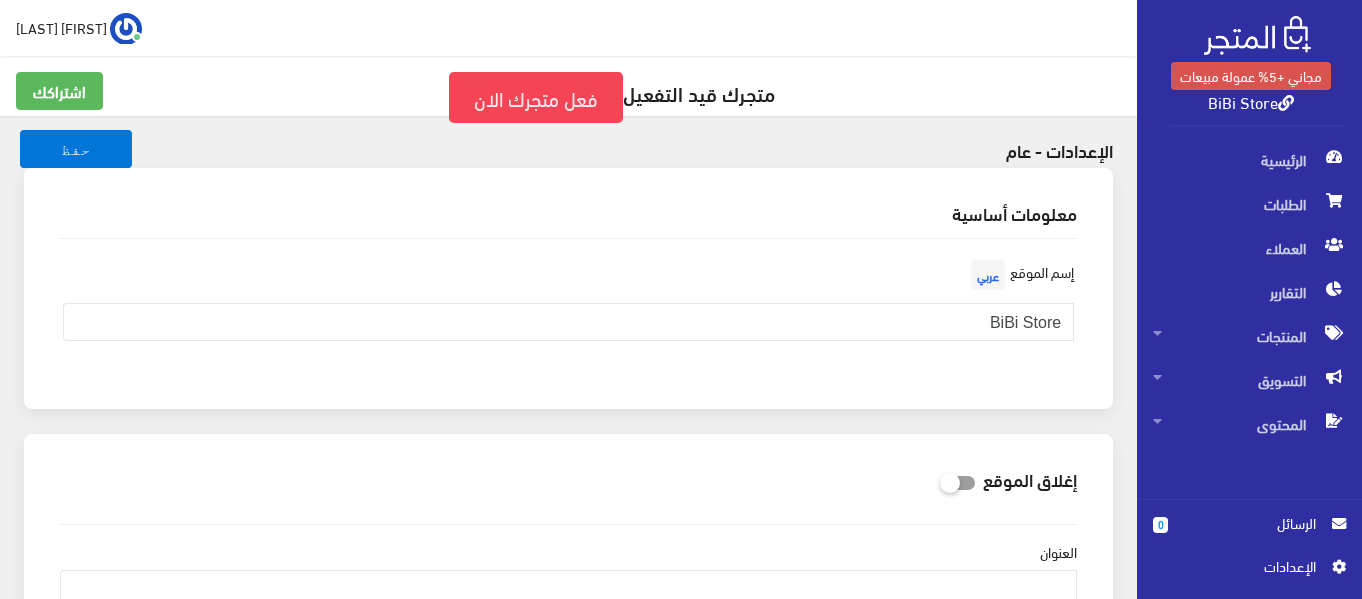 click on "إسم الموقع  عربي" at bounding box center (1020, 275) 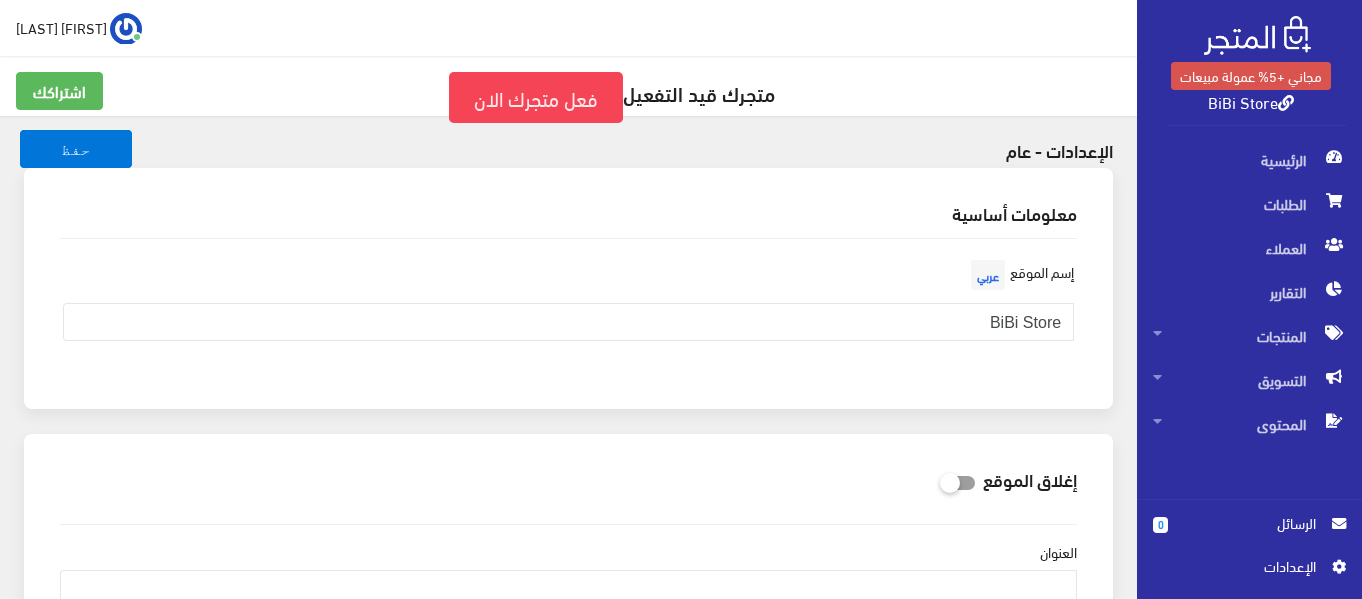 click on "عربي" at bounding box center (988, 275) 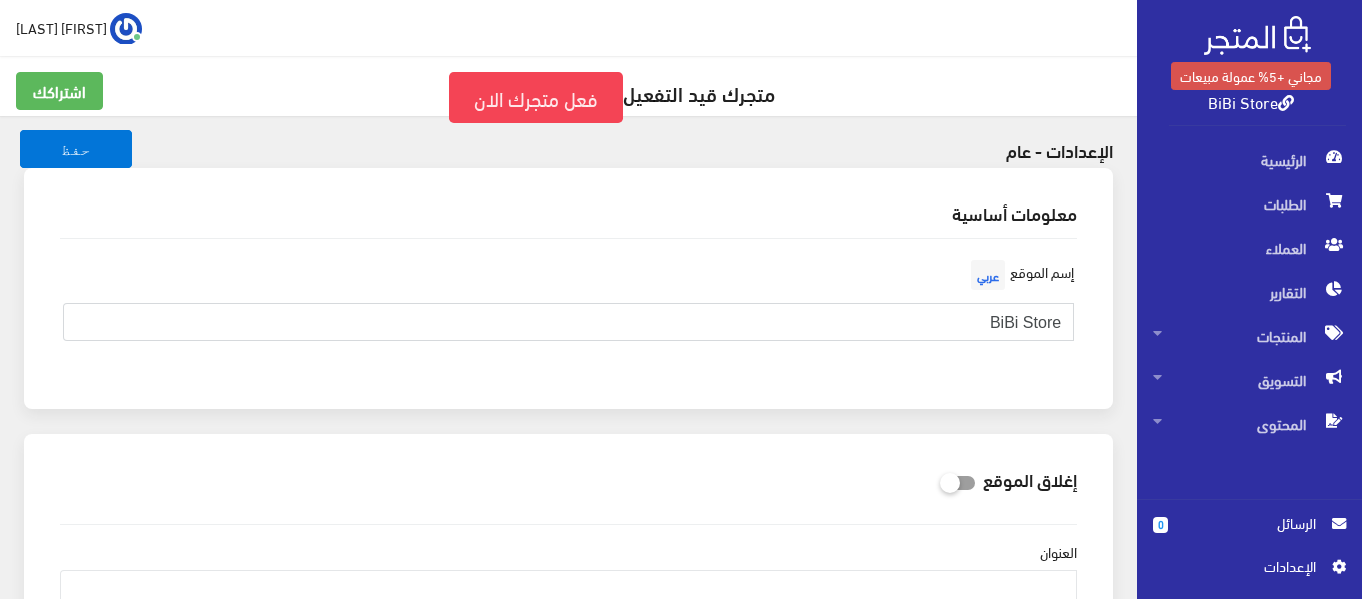 click on "[BRAND]" at bounding box center (568, 322) 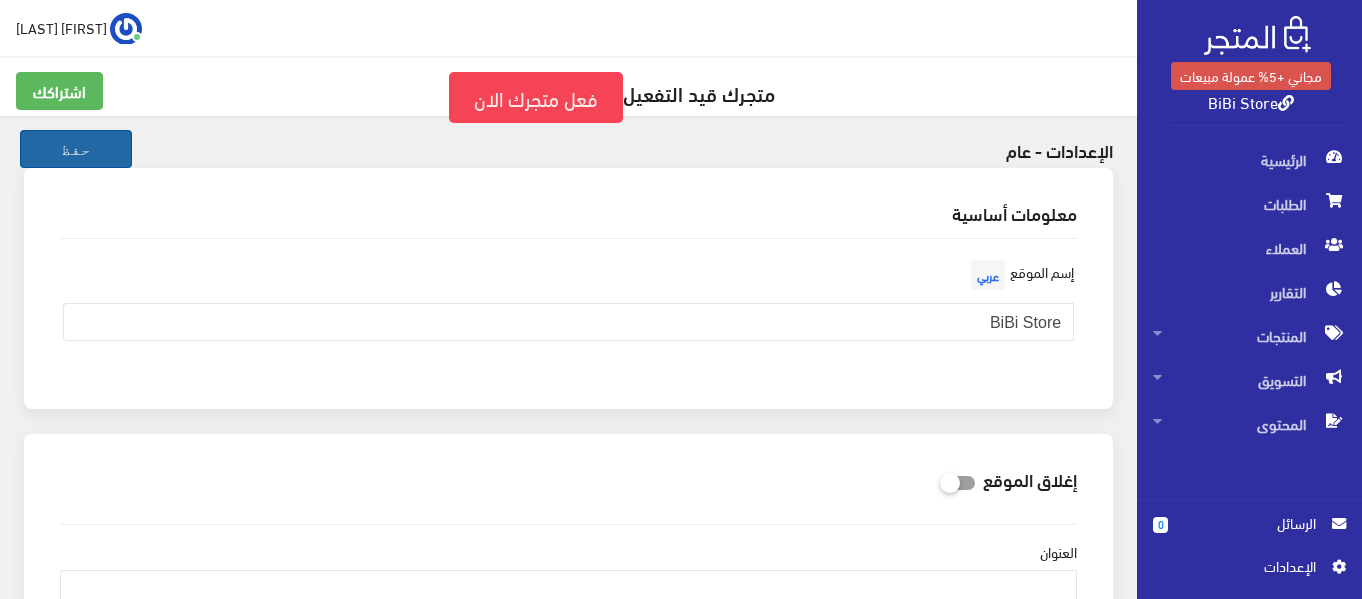 click on "حفظ" at bounding box center [76, 149] 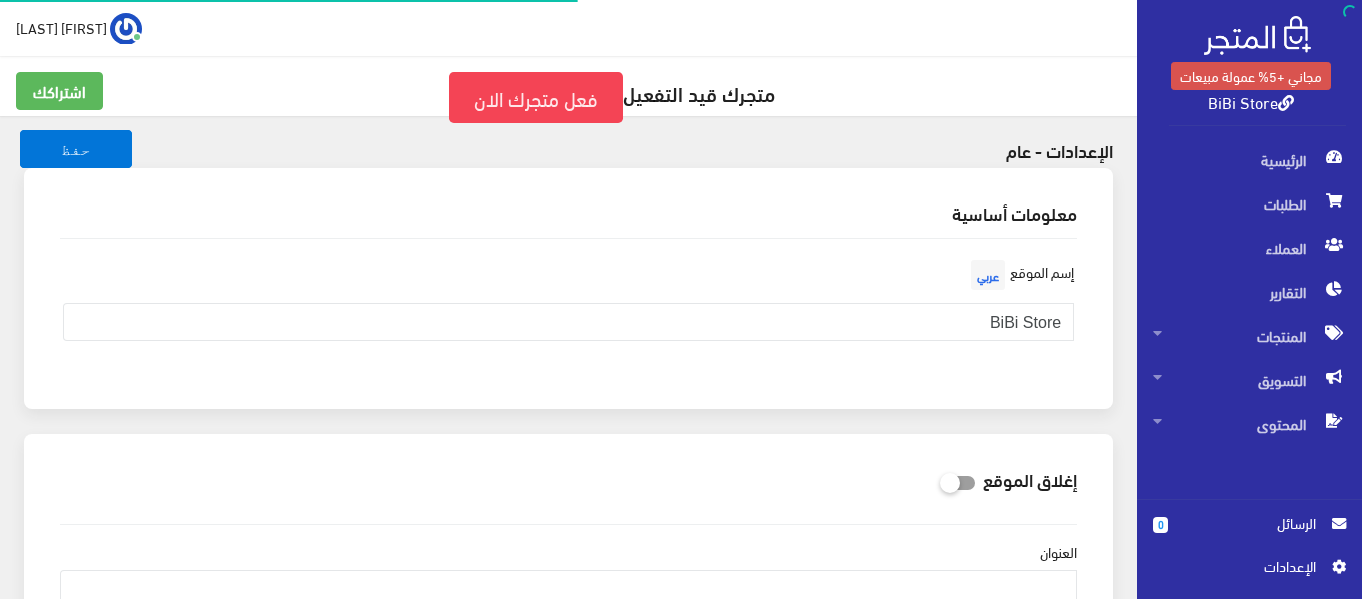 scroll, scrollTop: 0, scrollLeft: 0, axis: both 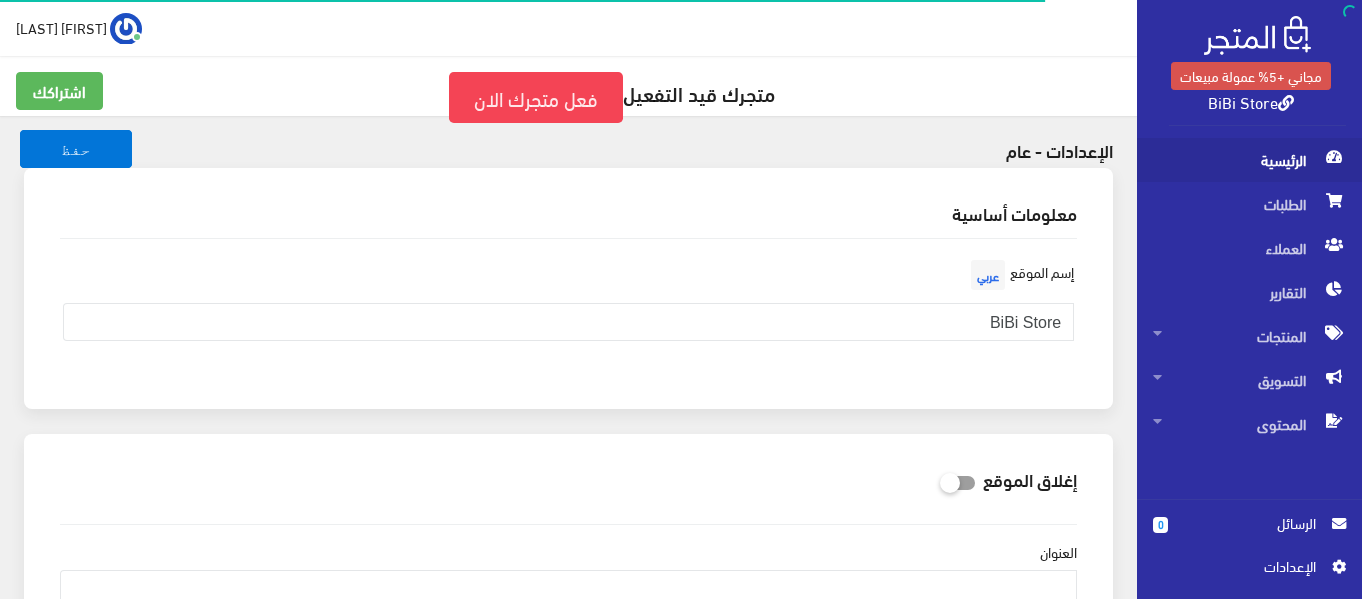 click on "الرئيسية" at bounding box center [1249, 160] 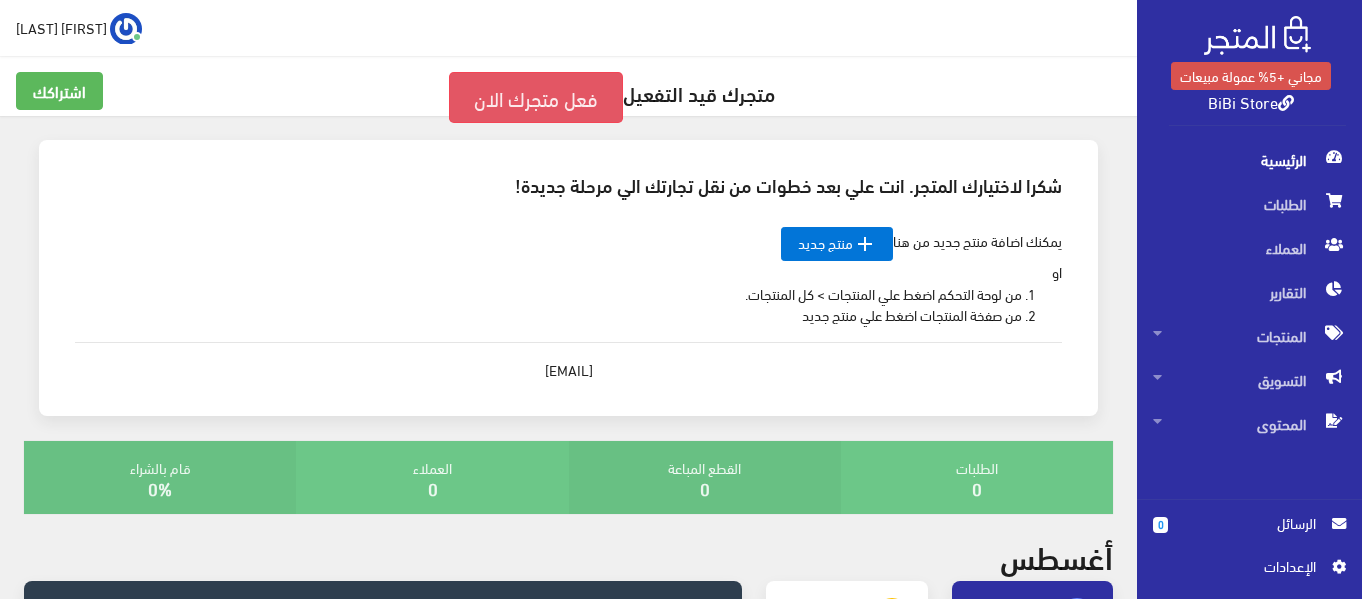 click on "فعل متجرك الان" at bounding box center (536, 97) 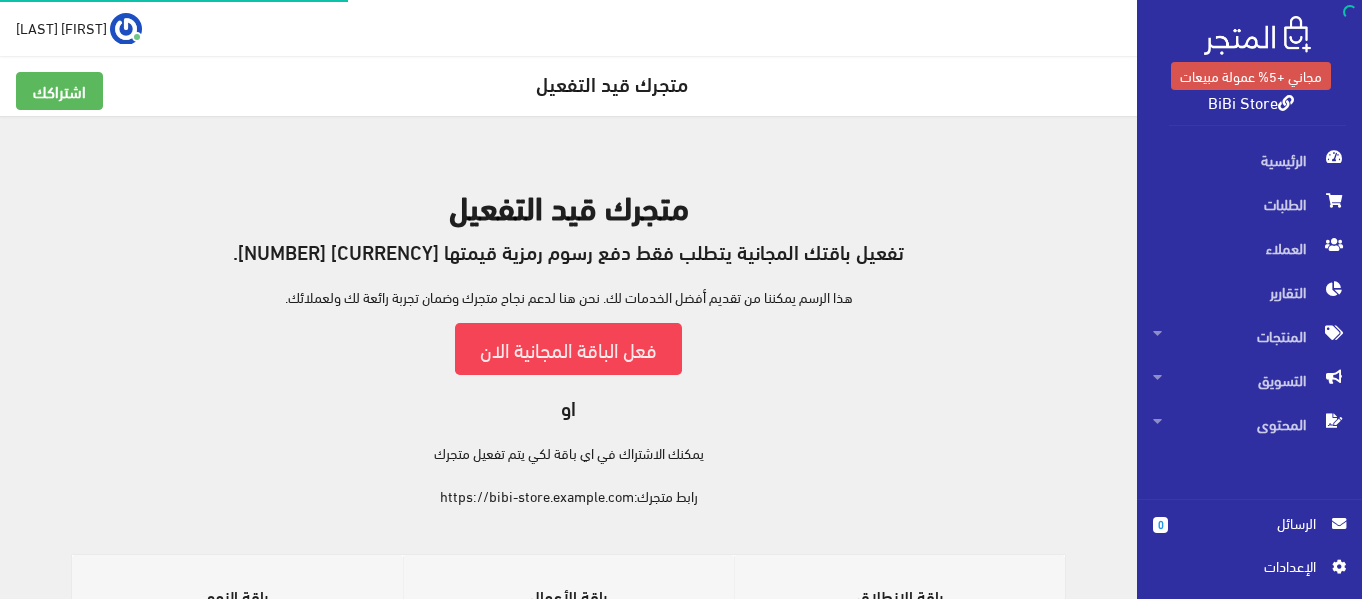 scroll, scrollTop: 0, scrollLeft: 0, axis: both 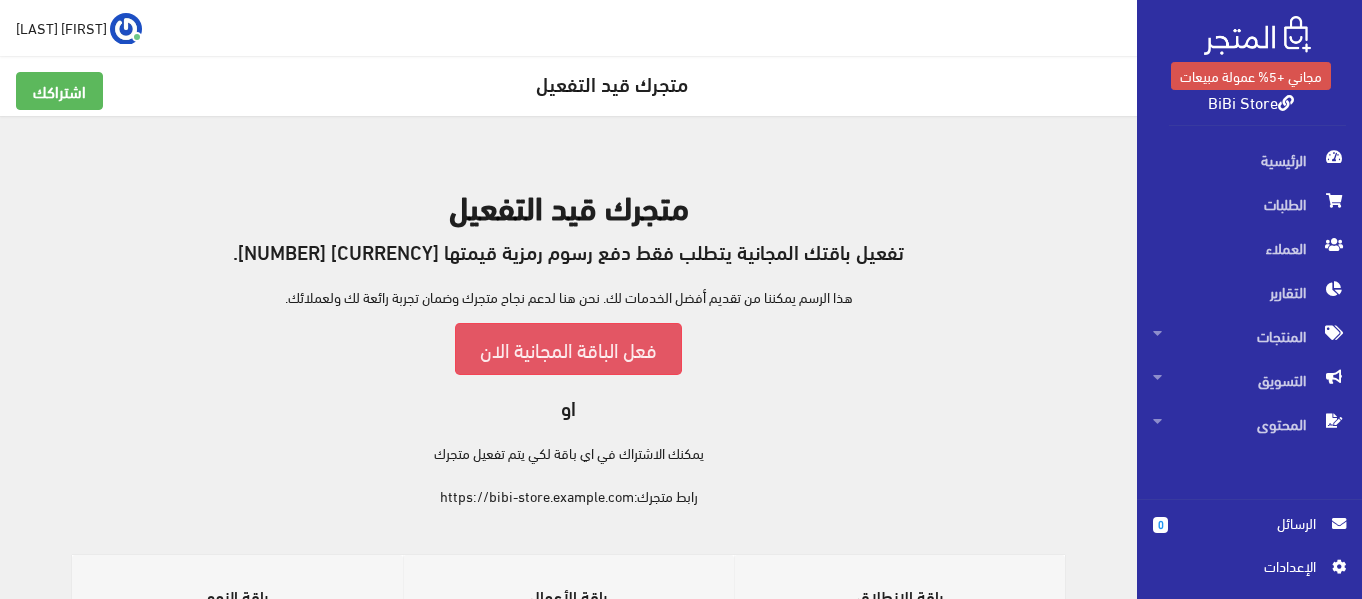 click on "فعل الباقة المجانية الان" at bounding box center (568, 348) 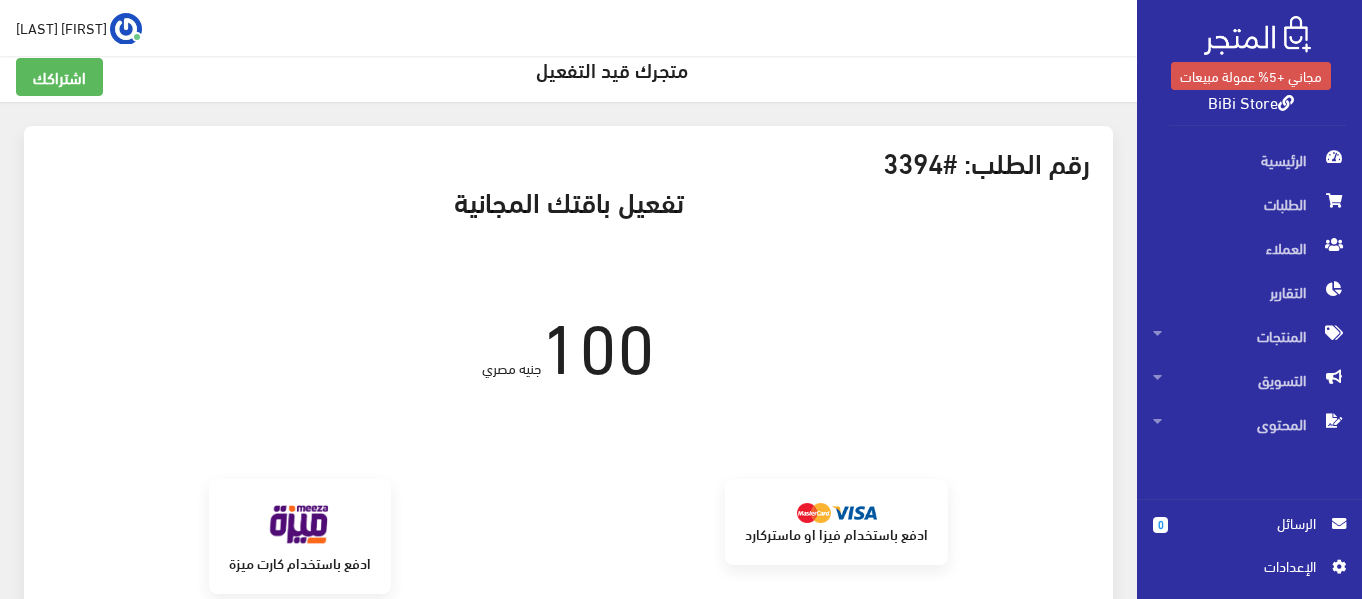 scroll, scrollTop: 0, scrollLeft: 0, axis: both 